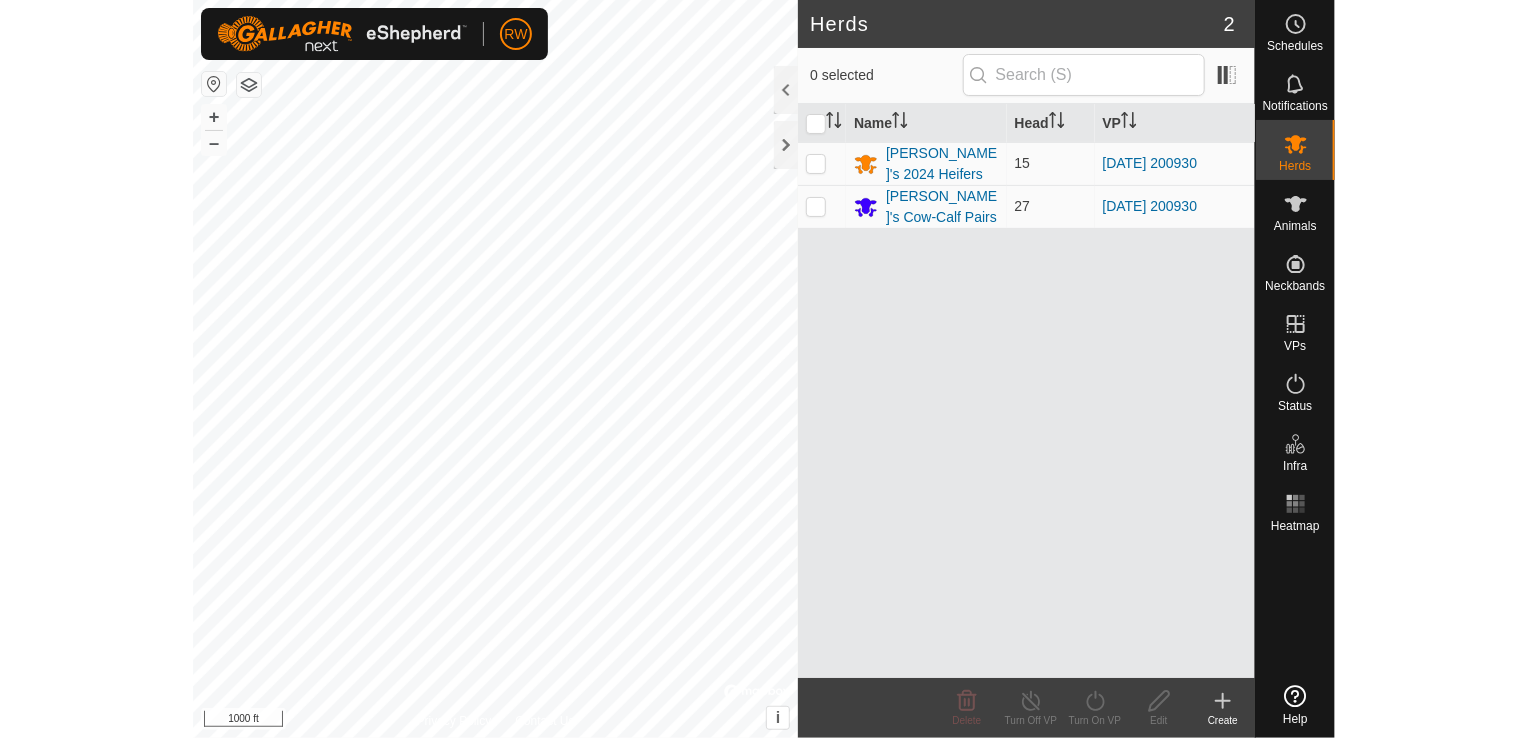 scroll, scrollTop: 0, scrollLeft: 0, axis: both 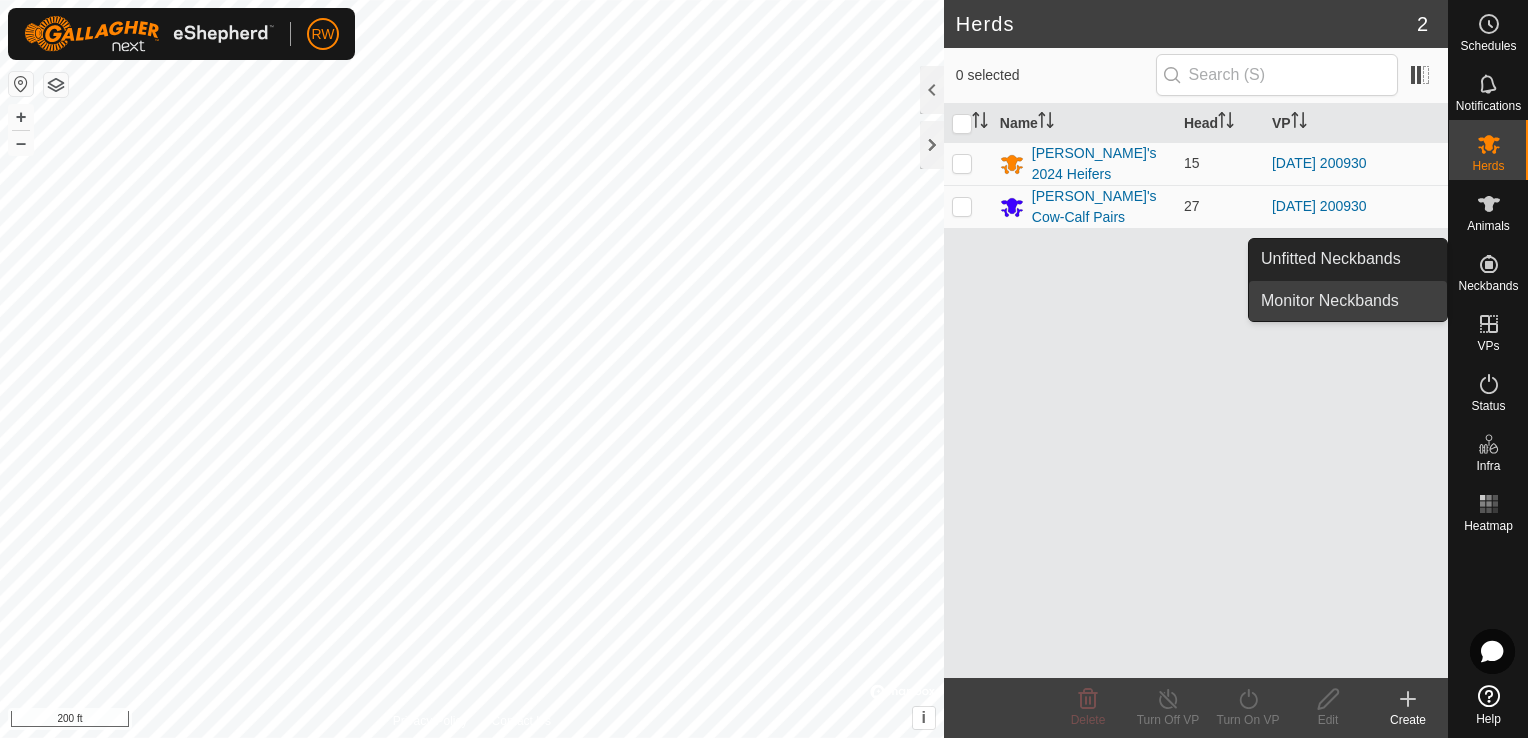 click on "Monitor Neckbands" at bounding box center [1348, 301] 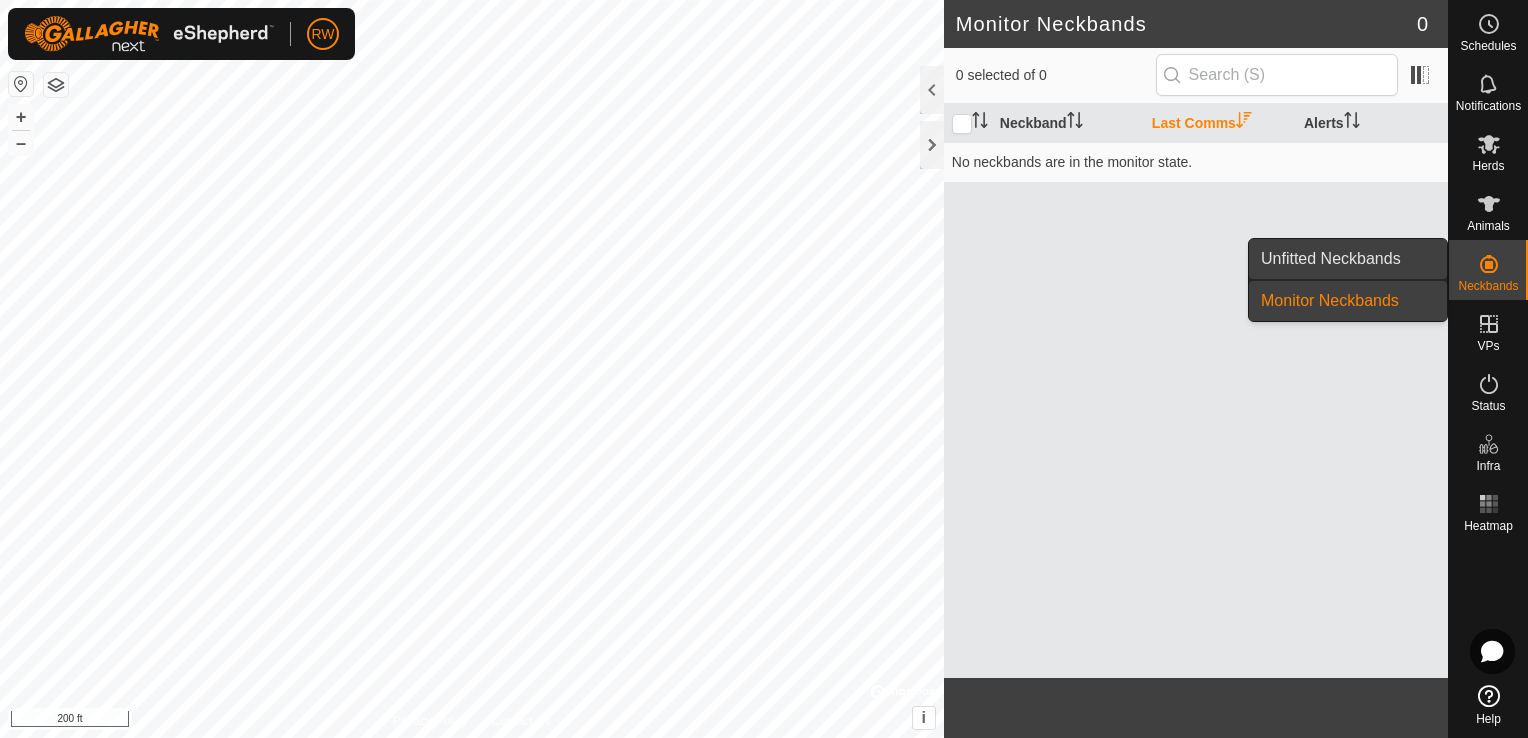 click on "Unfitted Neckbands" at bounding box center [1348, 259] 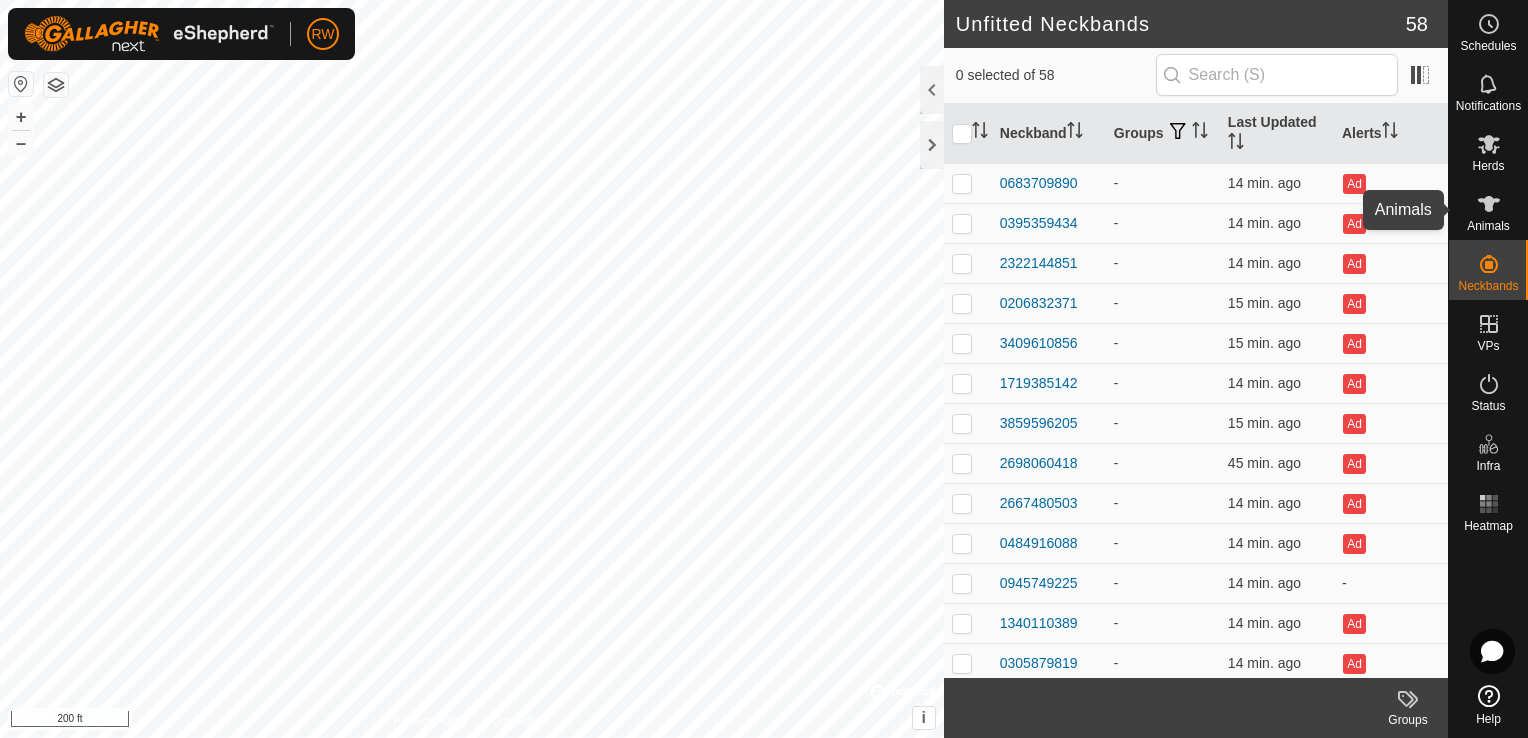 click at bounding box center [1489, 204] 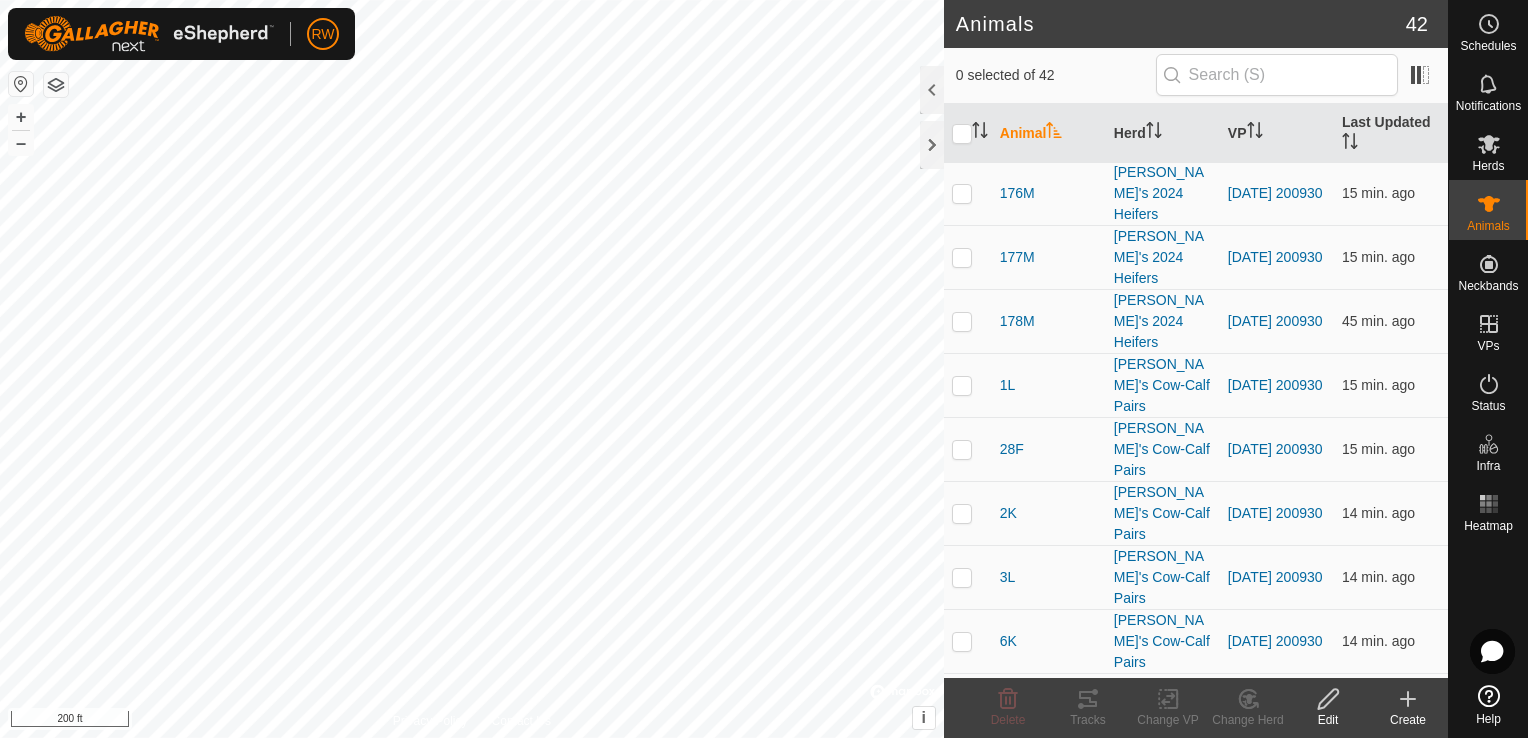 scroll, scrollTop: 0, scrollLeft: 0, axis: both 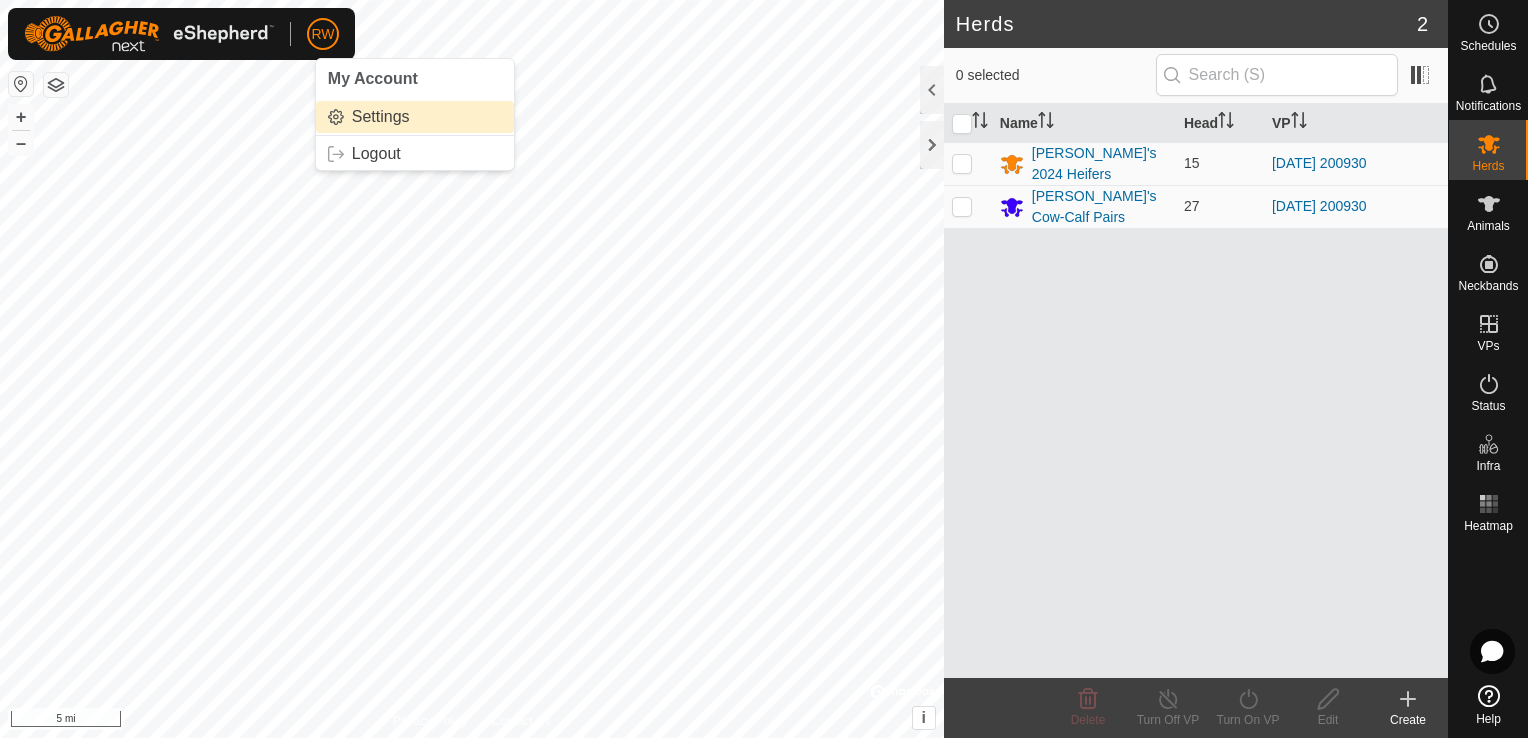 click on "Settings" at bounding box center (415, 117) 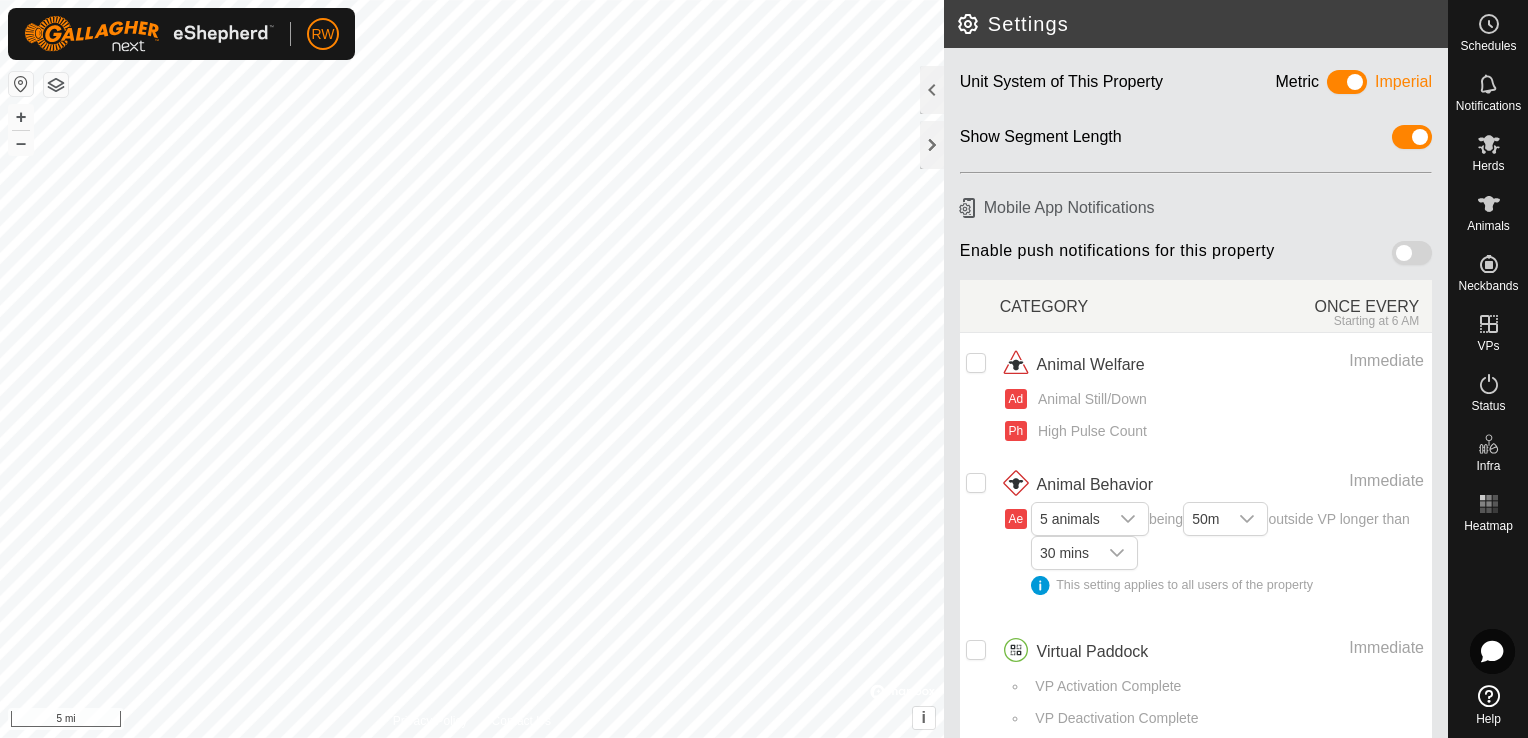 scroll, scrollTop: 97, scrollLeft: 0, axis: vertical 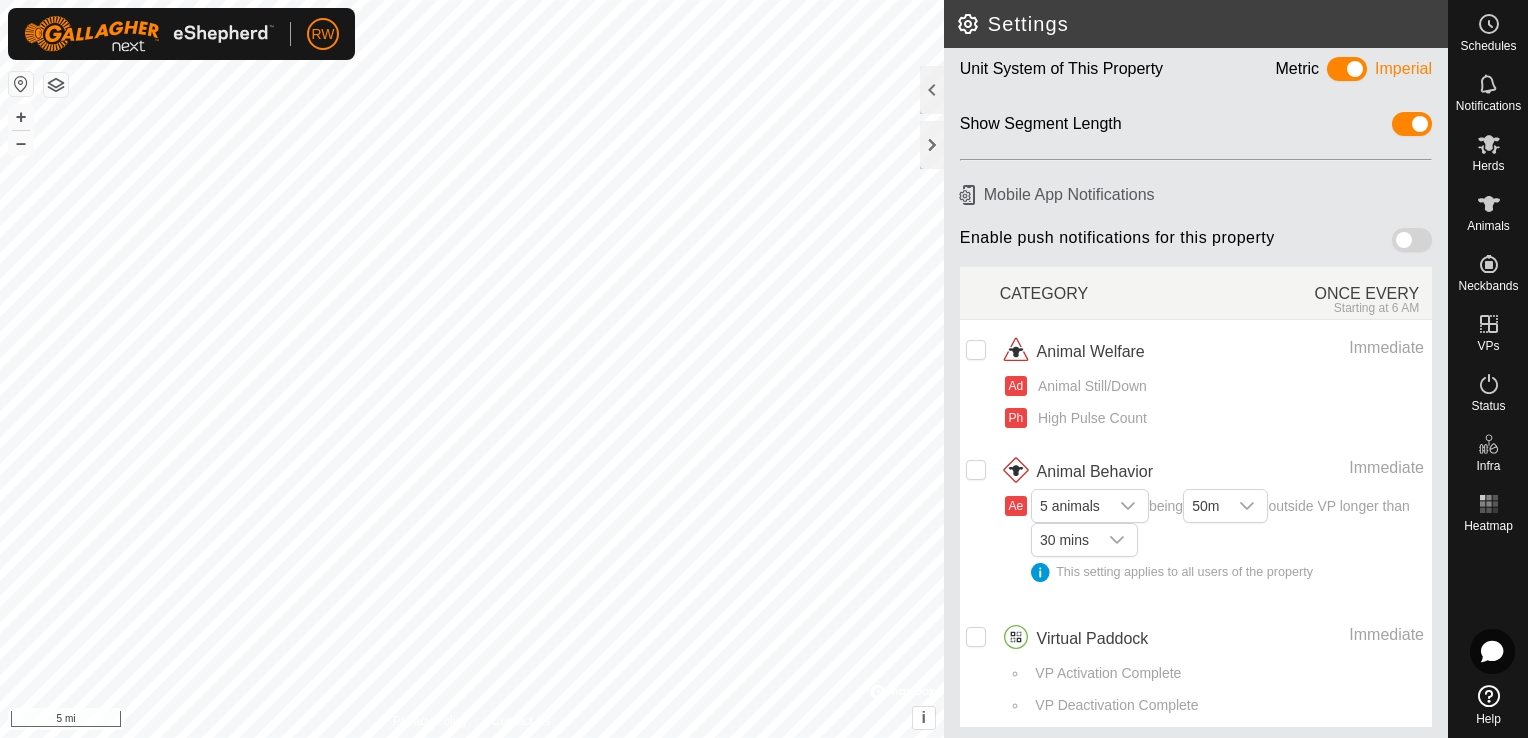 drag, startPoint x: 1393, startPoint y: 238, endPoint x: 1417, endPoint y: 238, distance: 24 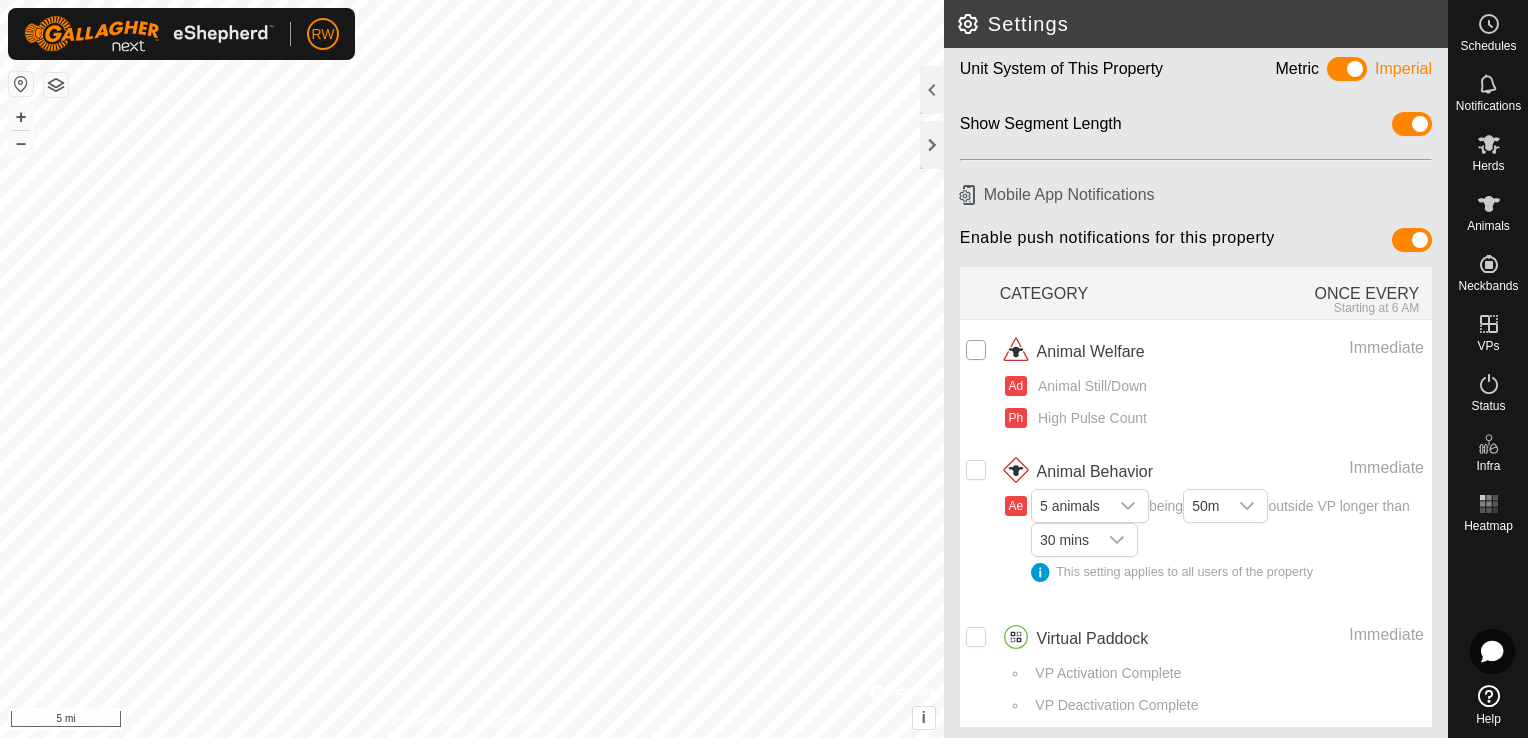 click at bounding box center (976, 350) 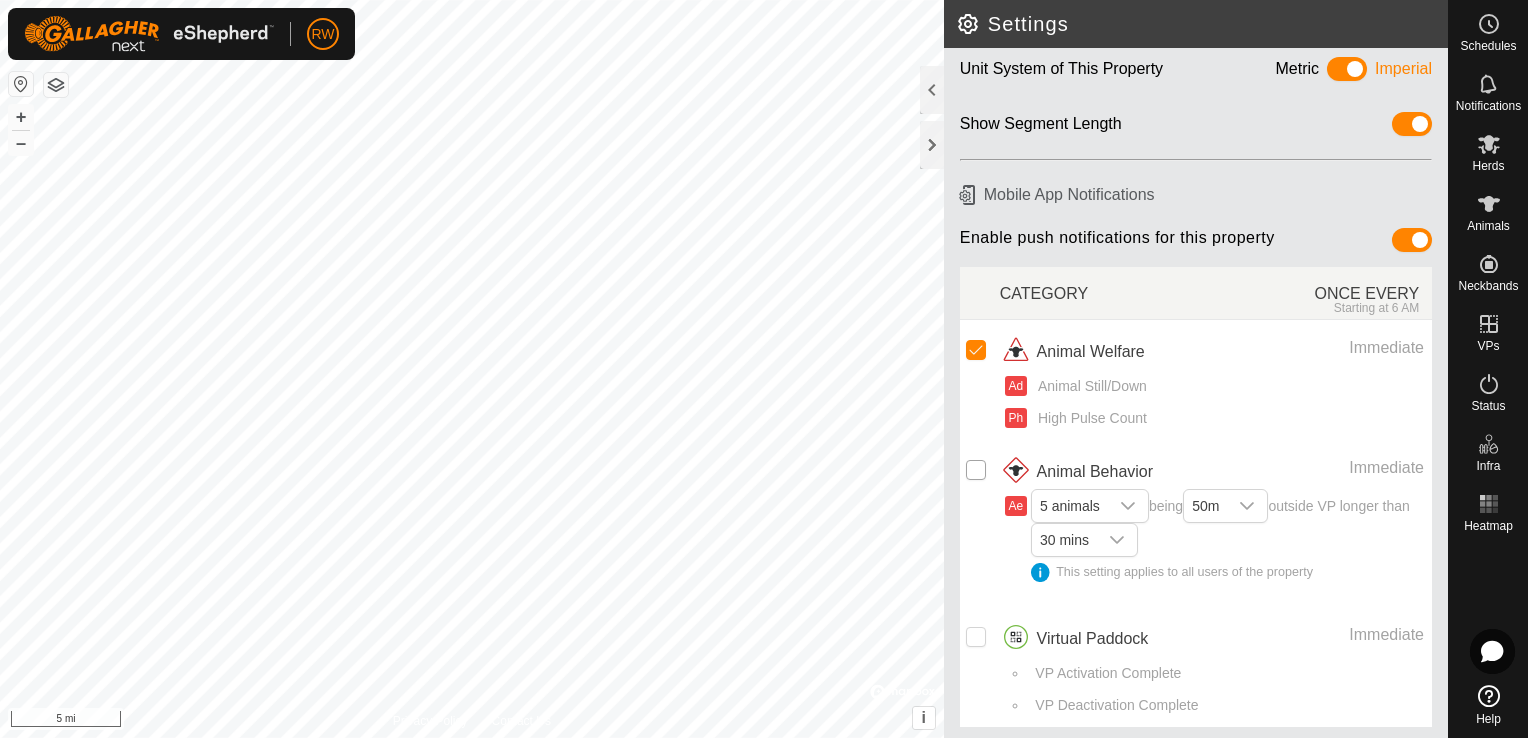 click at bounding box center (976, 470) 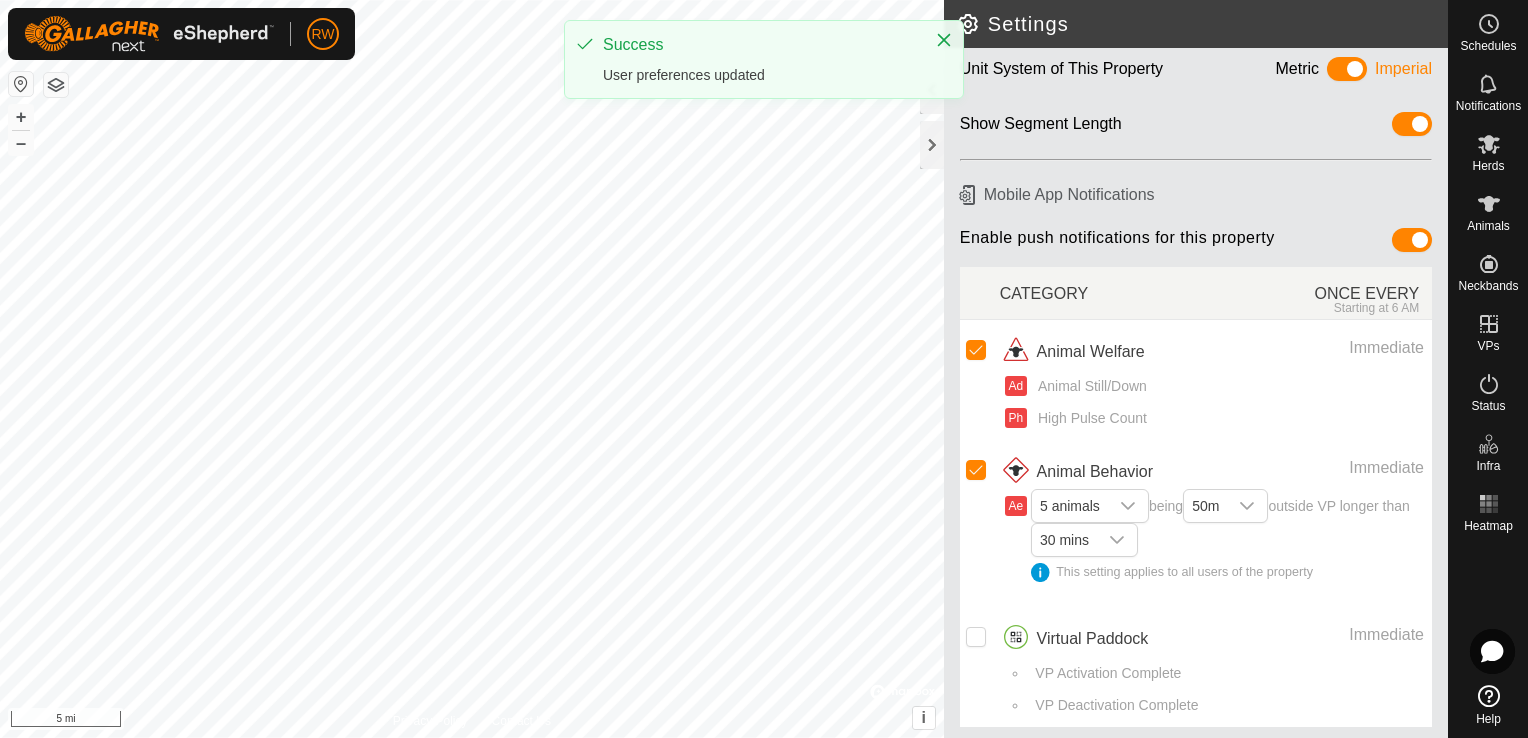 scroll, scrollTop: 97, scrollLeft: 0, axis: vertical 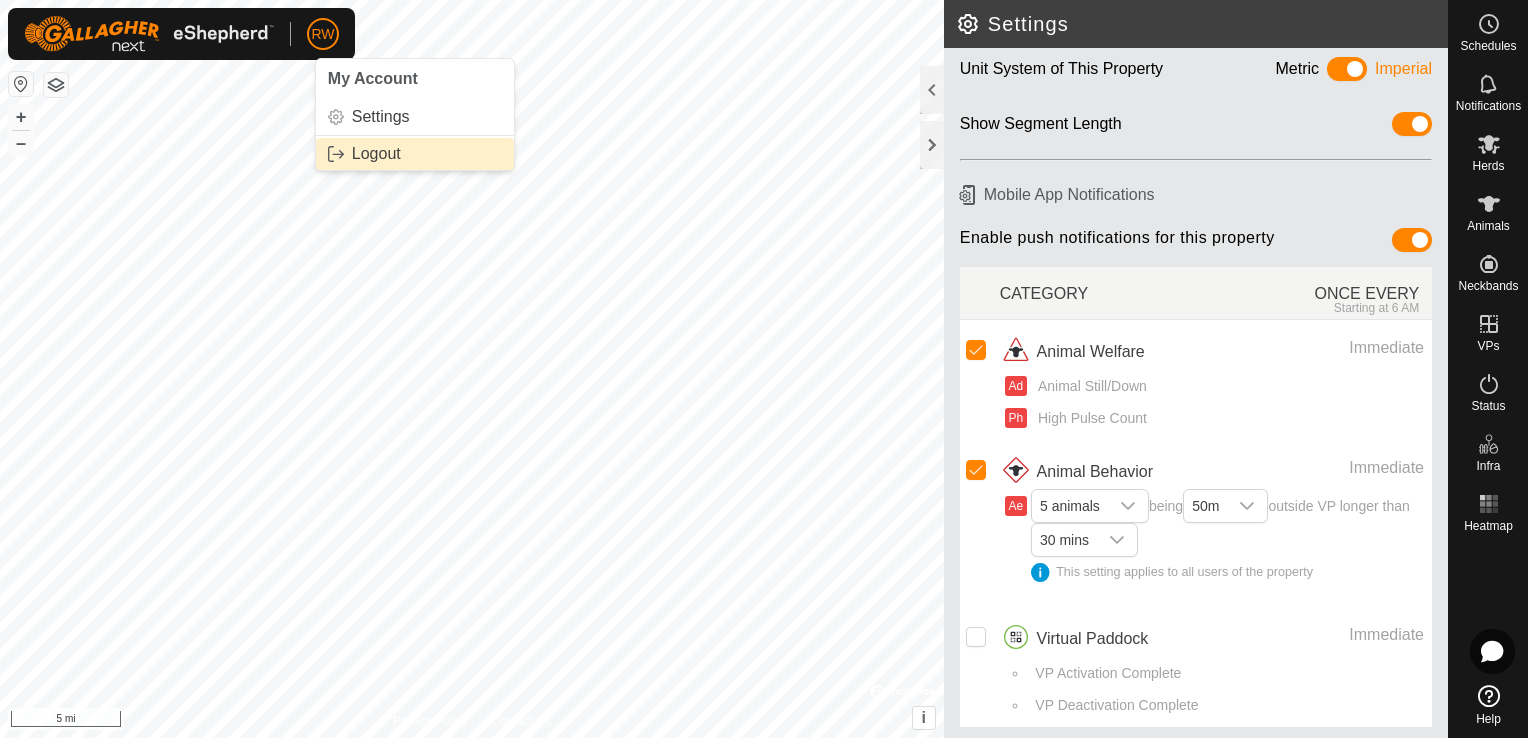 click on "Logout" at bounding box center [415, 154] 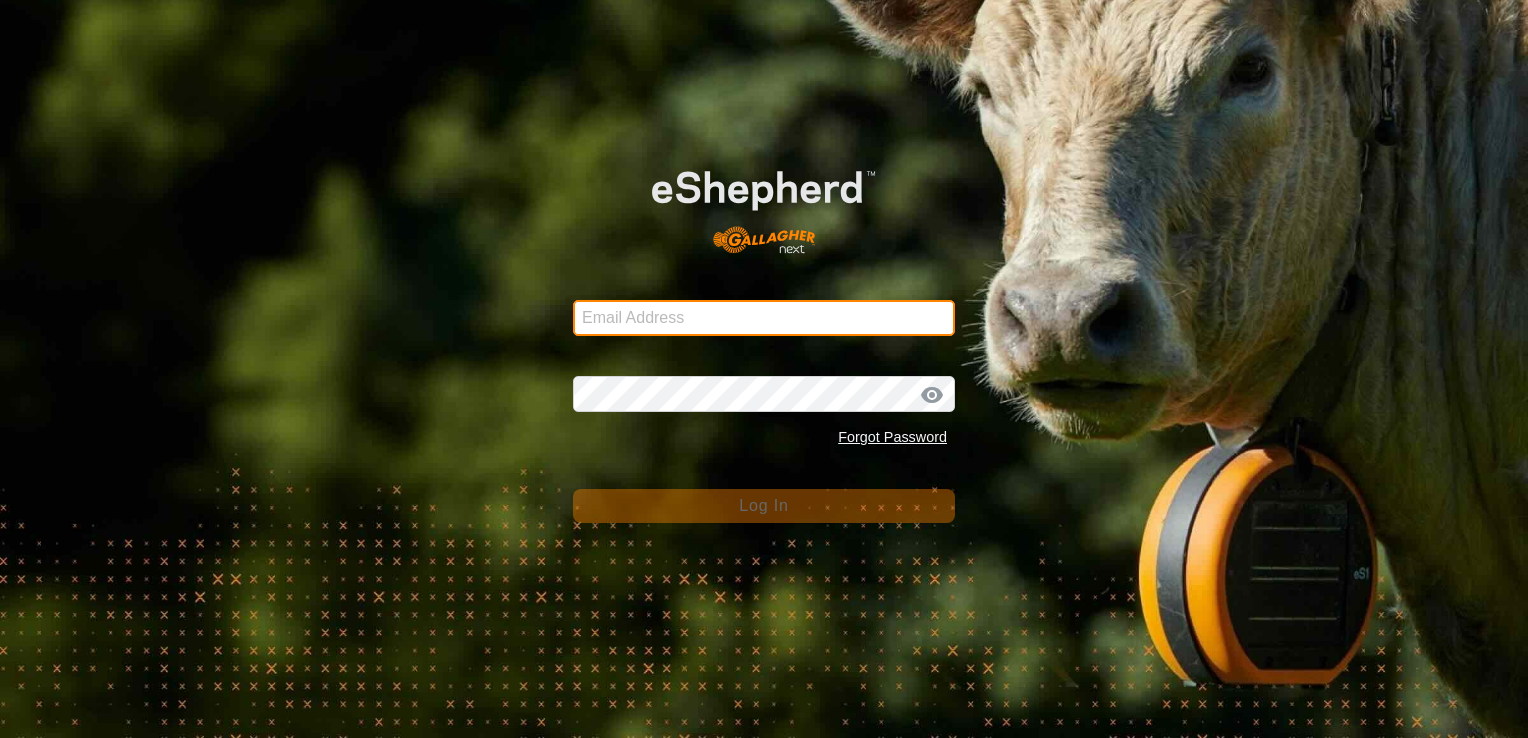 click on "Email Address" at bounding box center (764, 318) 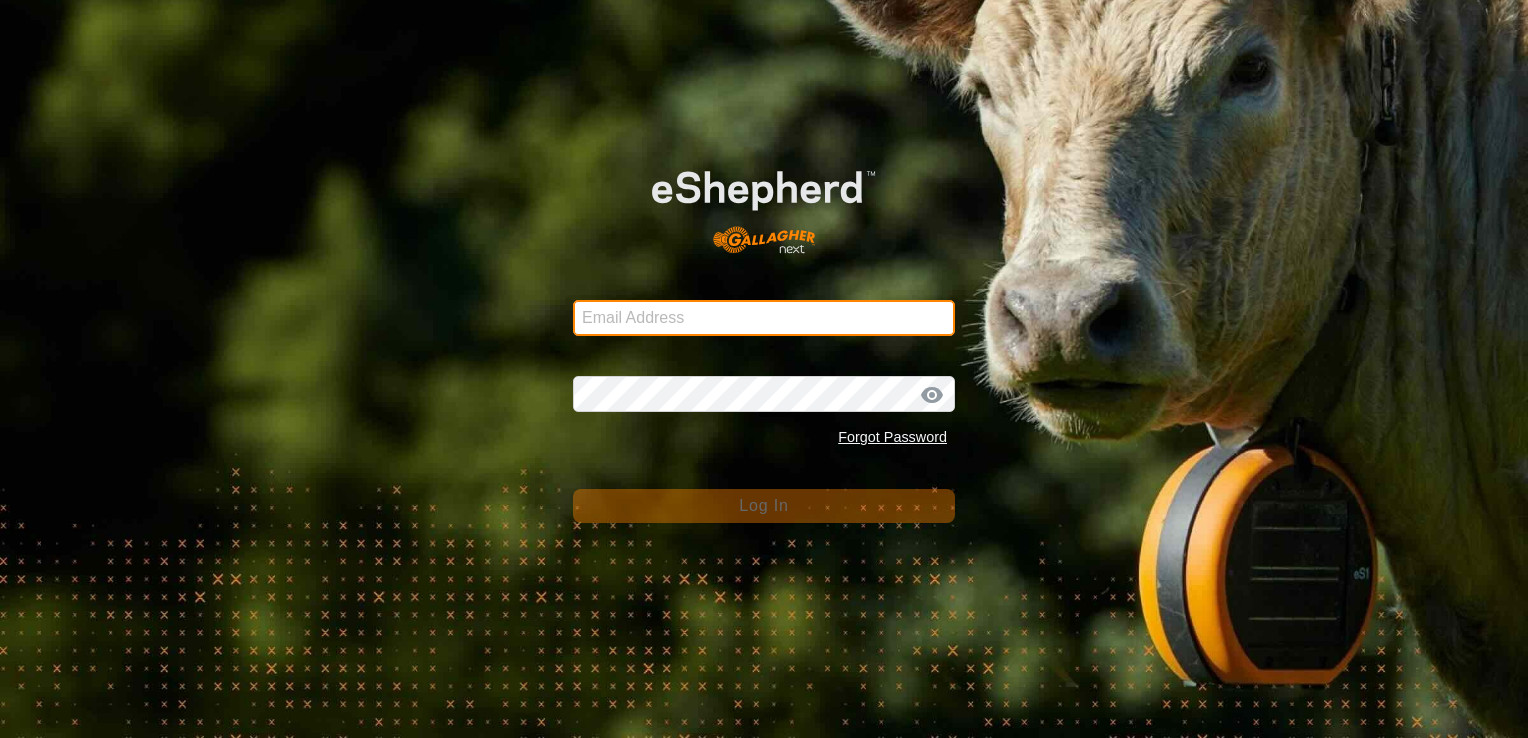 type on "drrwhalen@yahoo.ca" 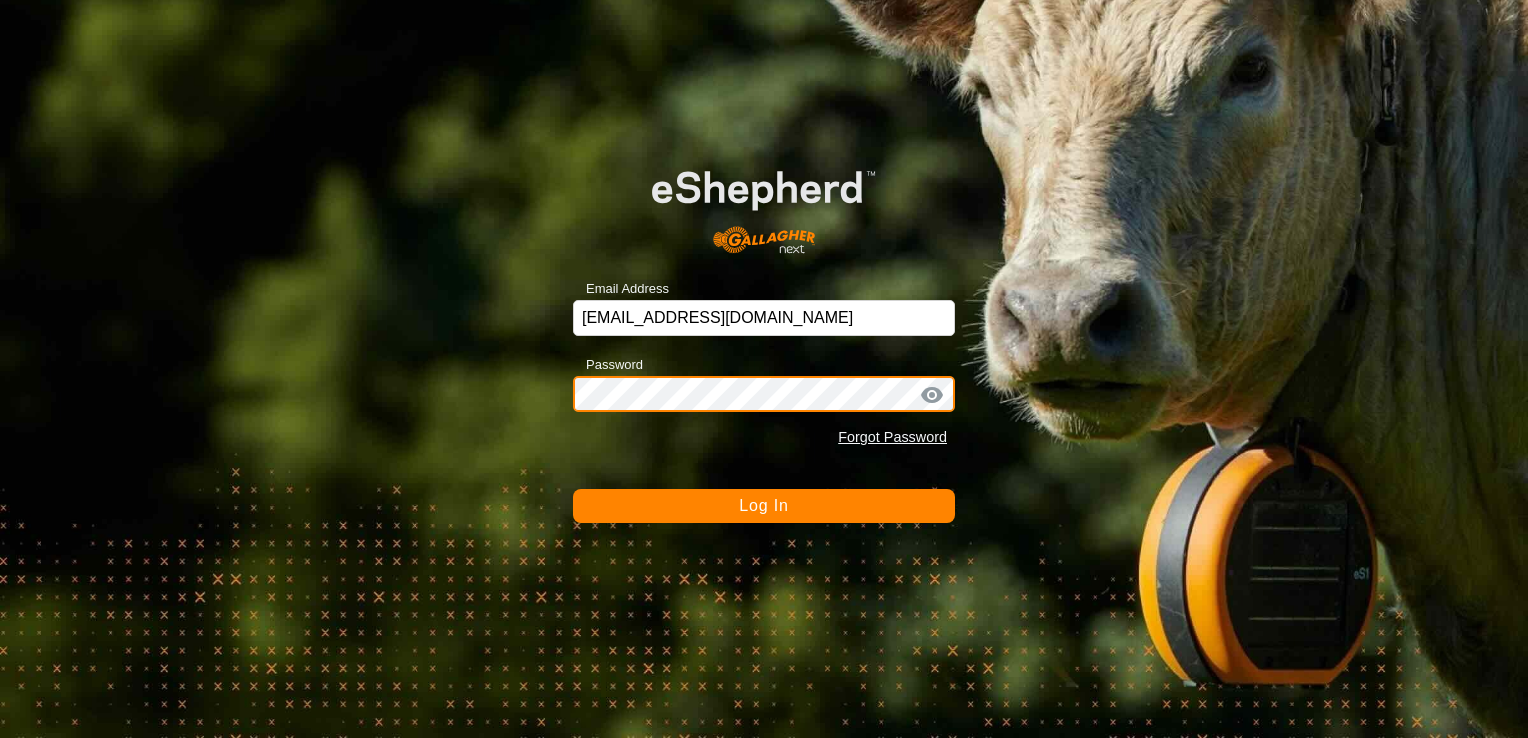 click on "Log In" 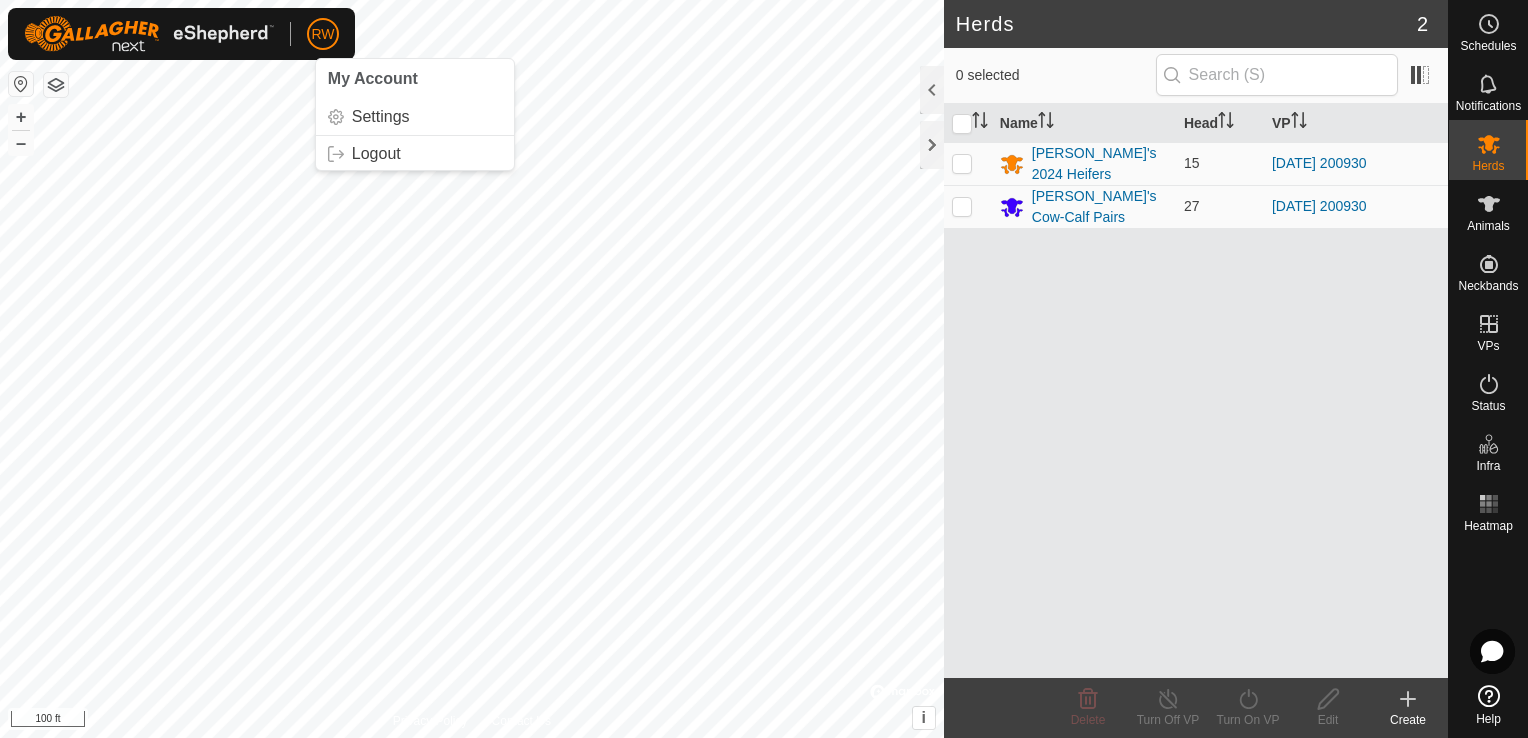 click on "My Account" at bounding box center (373, 78) 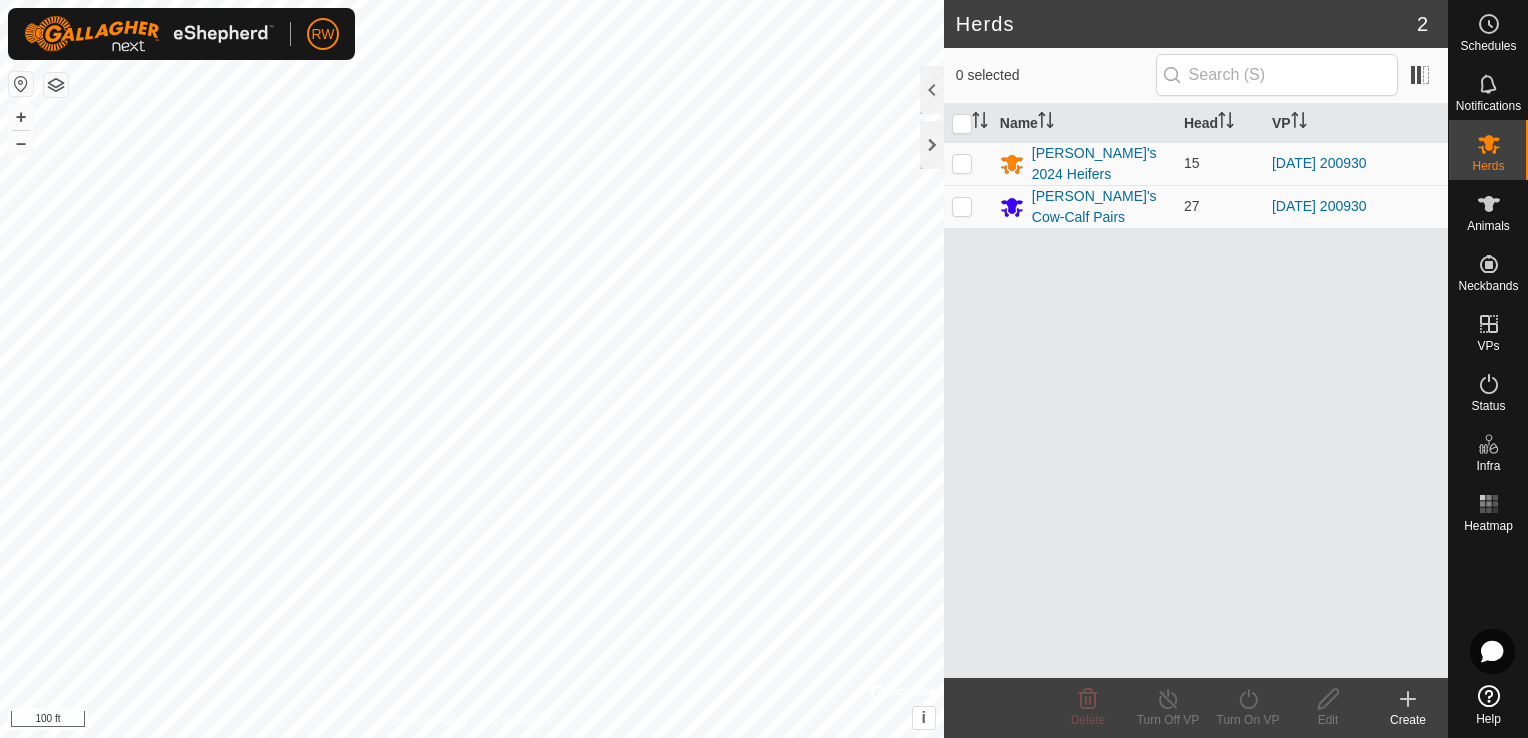 click 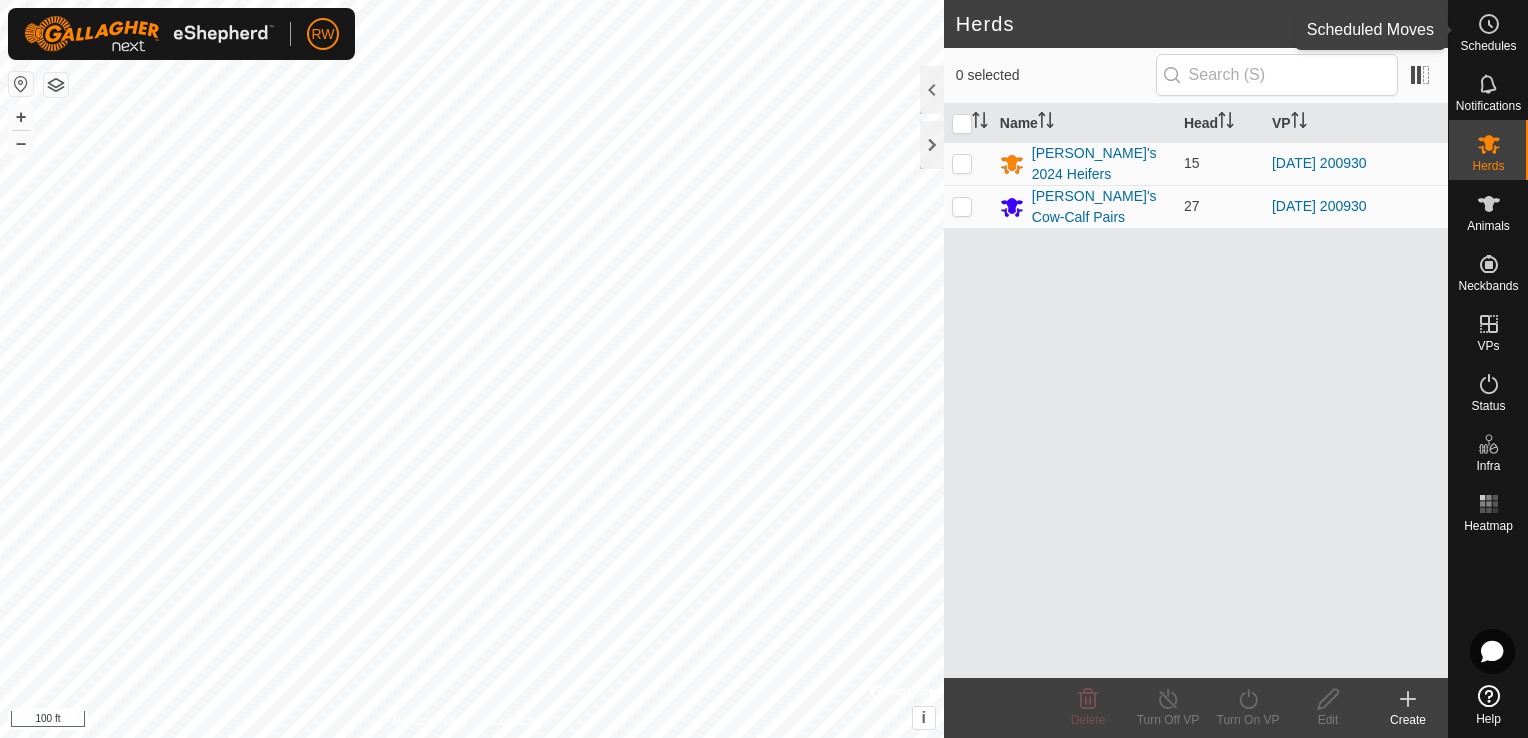 click 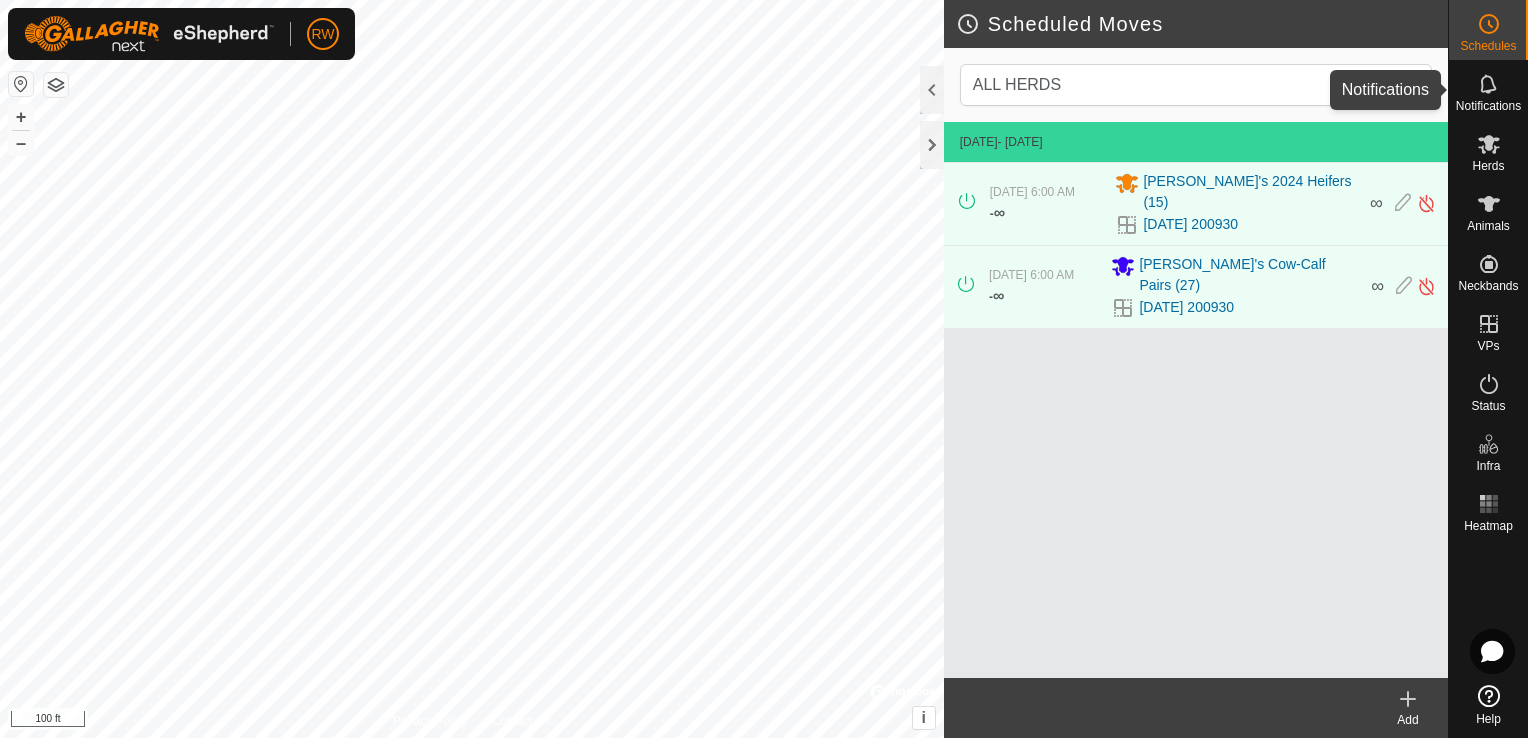 click 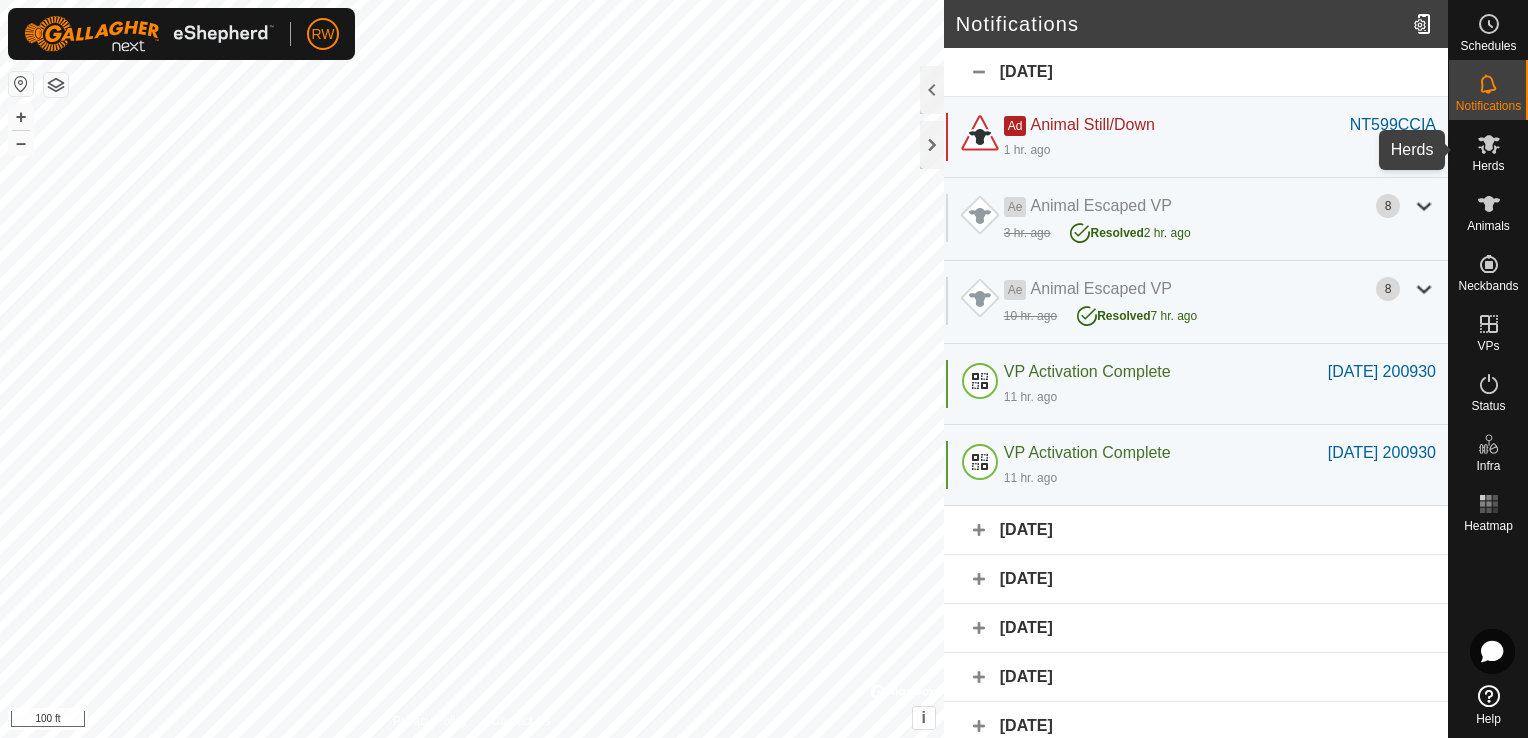 click 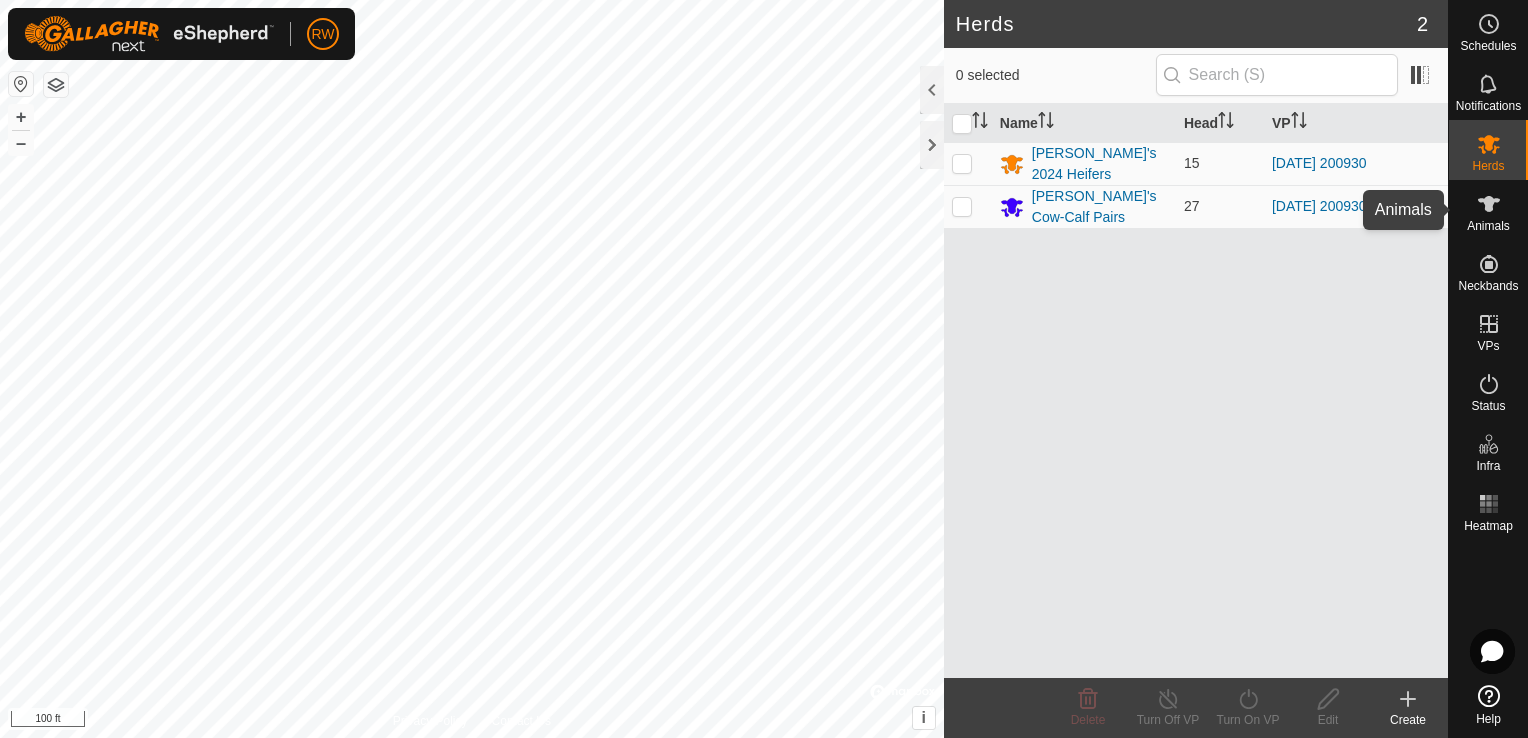 click at bounding box center (1489, 204) 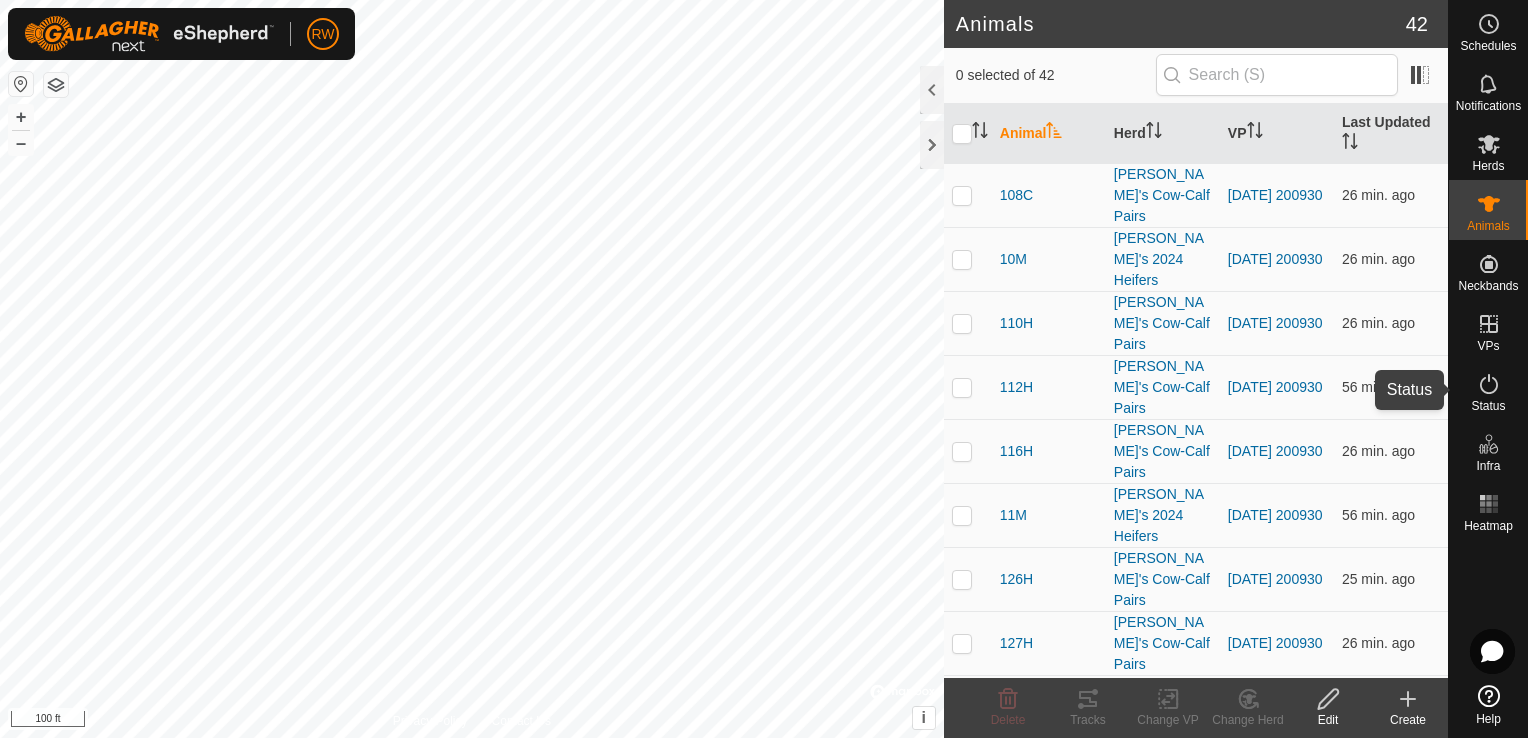click 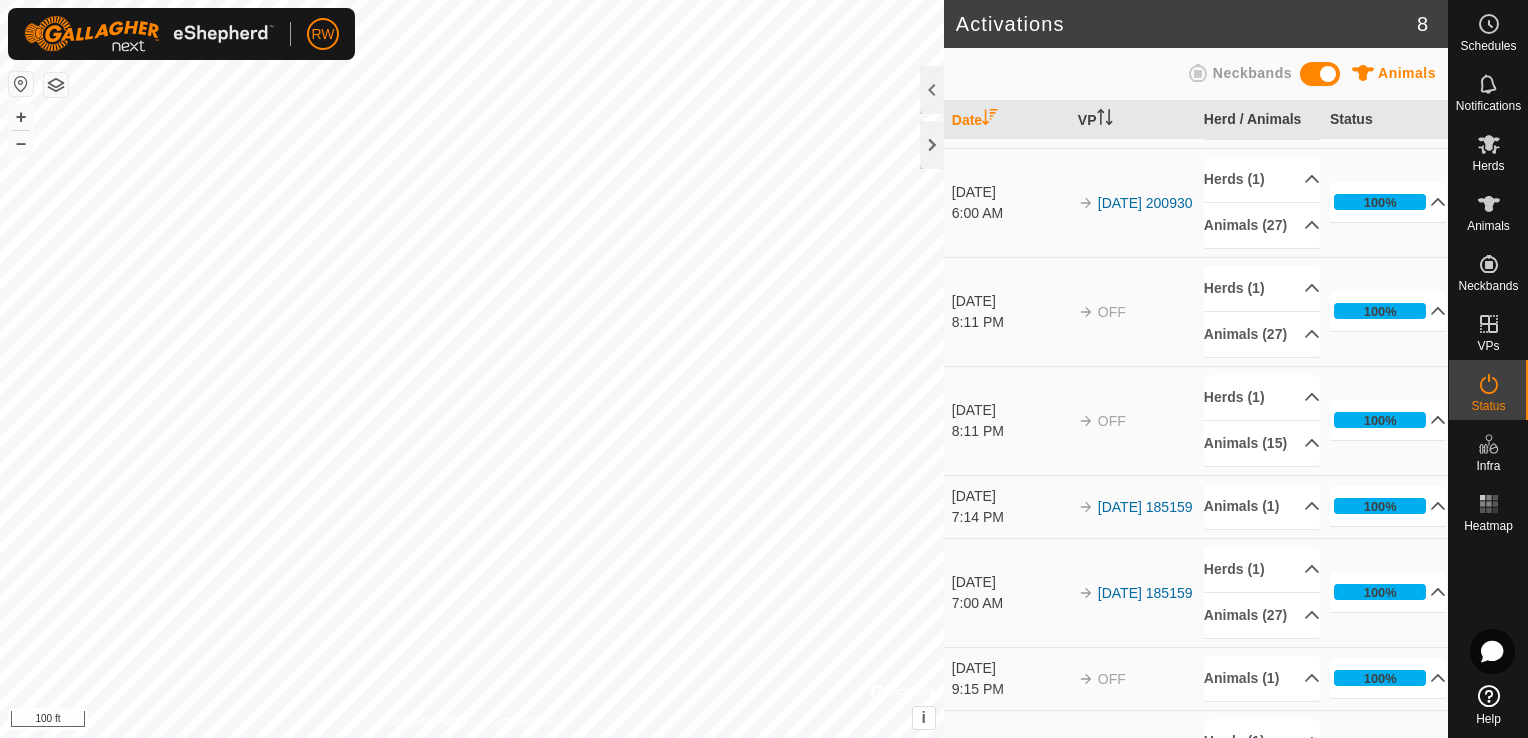 scroll, scrollTop: 301, scrollLeft: 0, axis: vertical 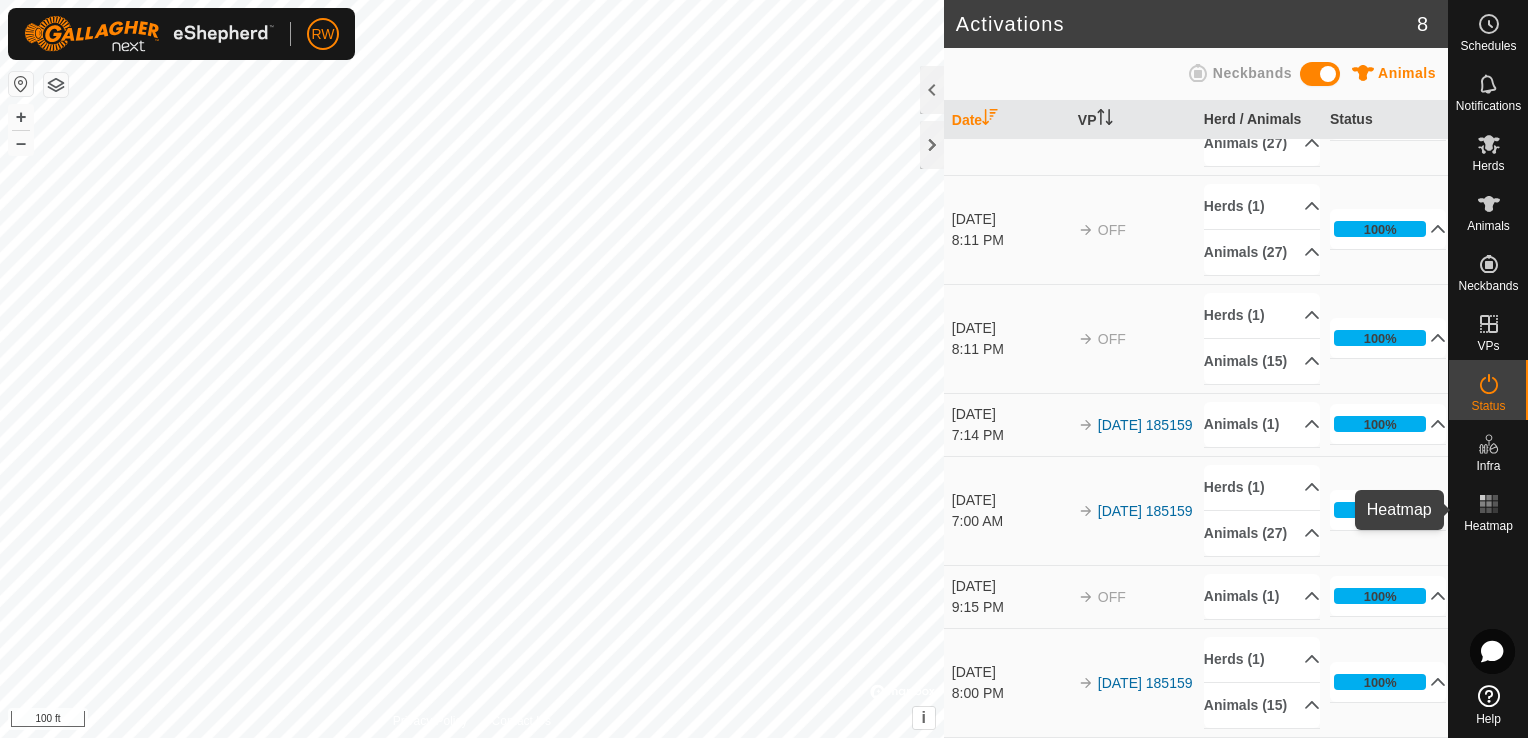 click 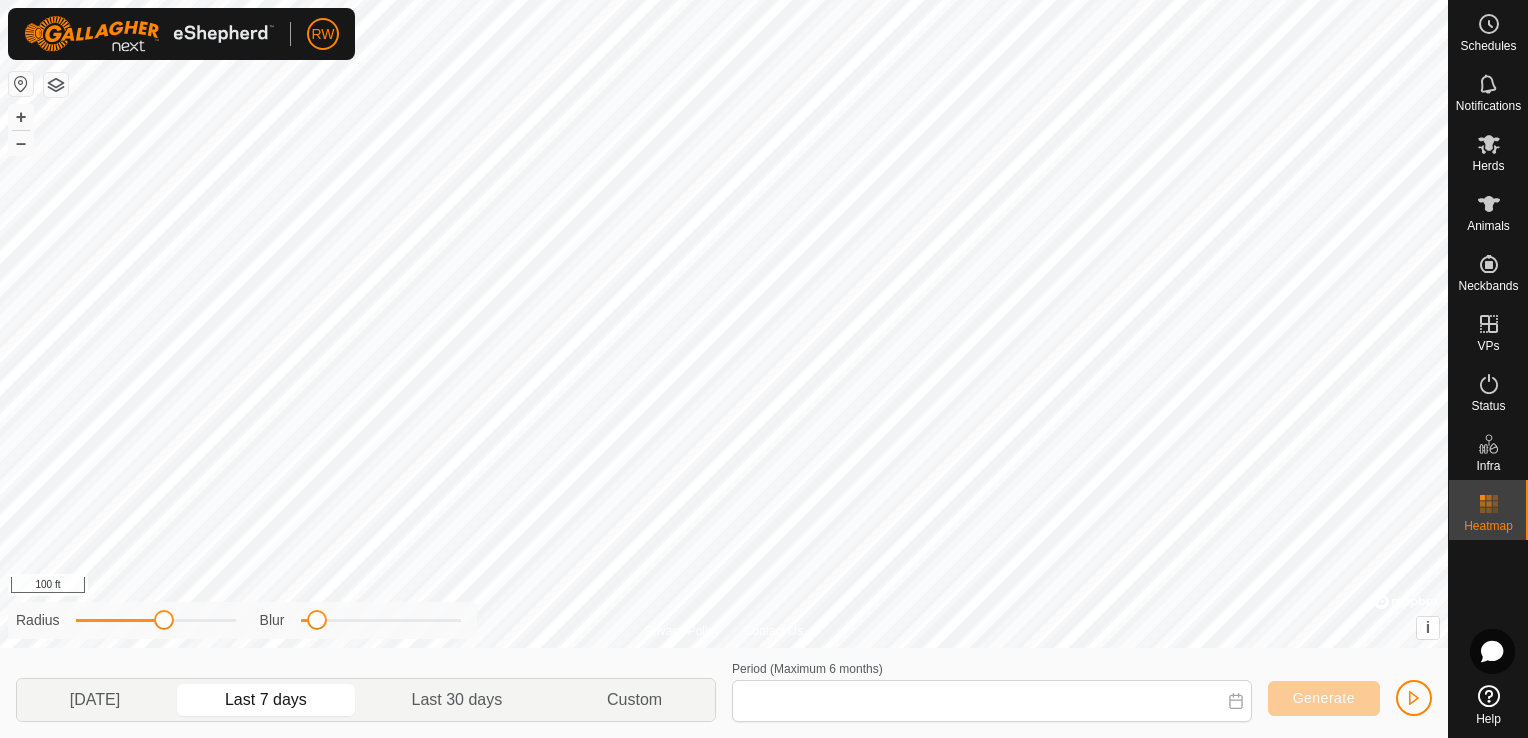 type on "Jul 12, 2025 - Jul 18, 2025" 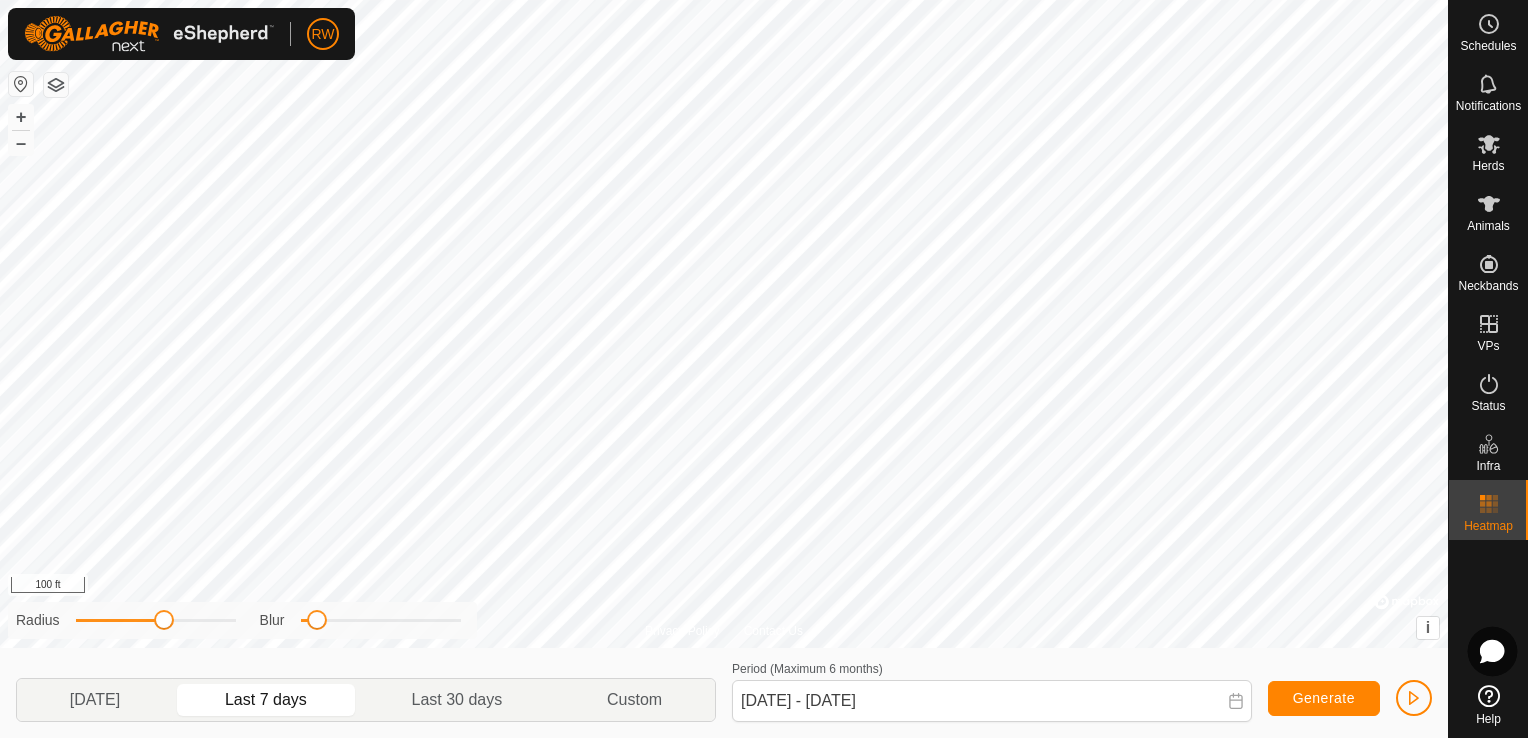 click 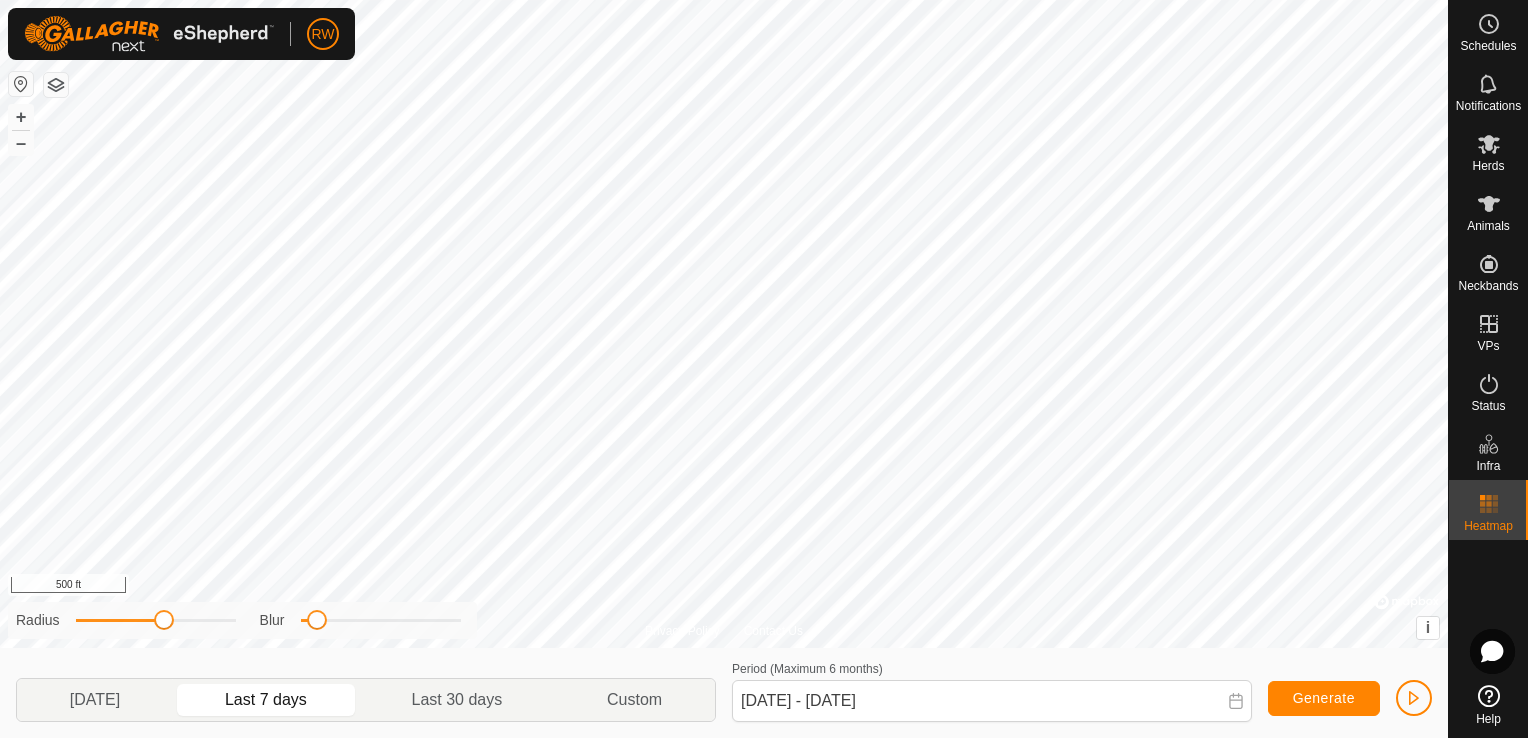 click on "RW Schedules Notifications Herds Animals Neckbands VPs Status Infra Heatmap Help Privacy Policy Contact Us + – ⇧ i ©  Mapbox , ©  OpenStreetMap ,  Improve this map 500 ft Radius Blur Yesterday Last 7 days Last 30 days Custom Period (Maximum 6 months)  Jul 12, 2025 - Jul 18, 2025 Generate" at bounding box center [764, 369] 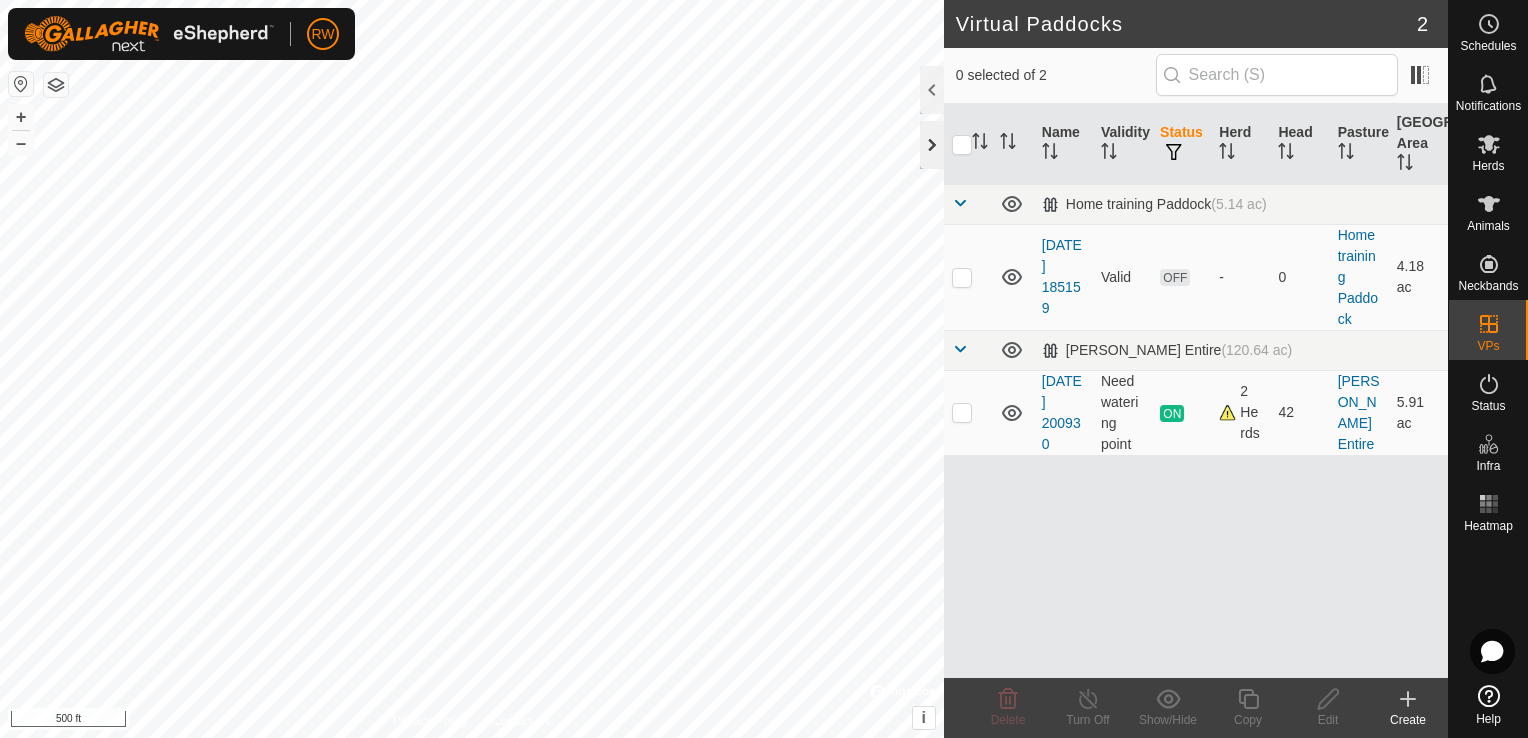 click 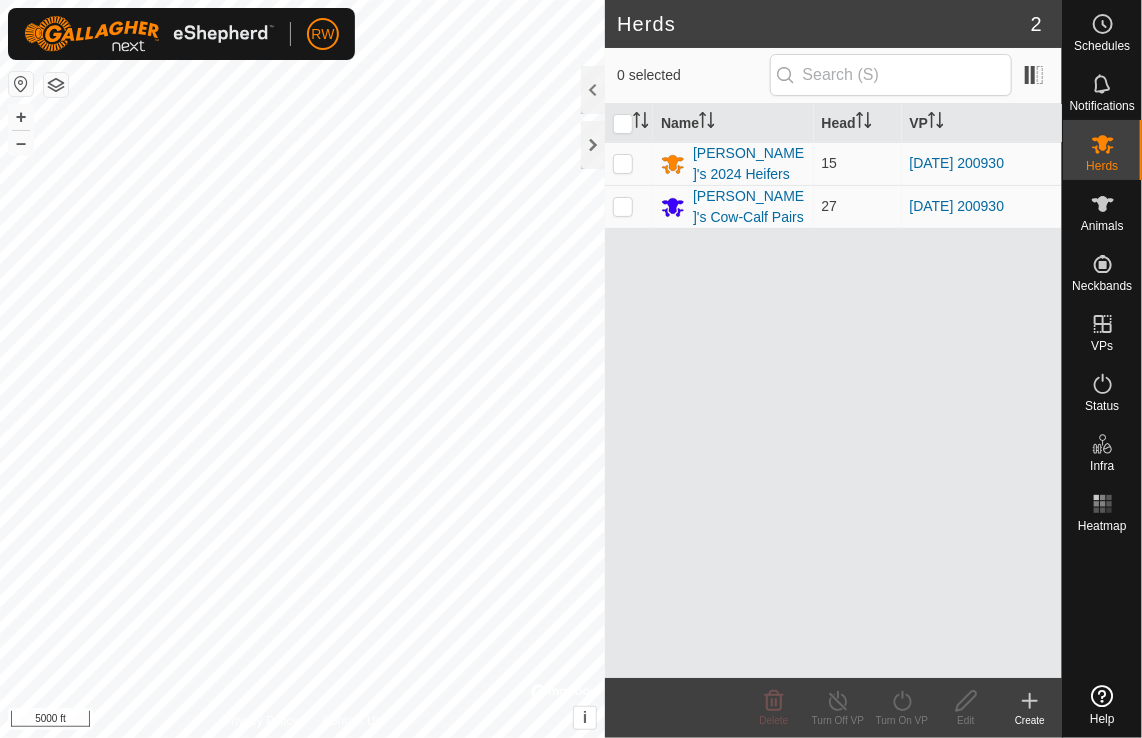 scroll, scrollTop: 0, scrollLeft: 0, axis: both 